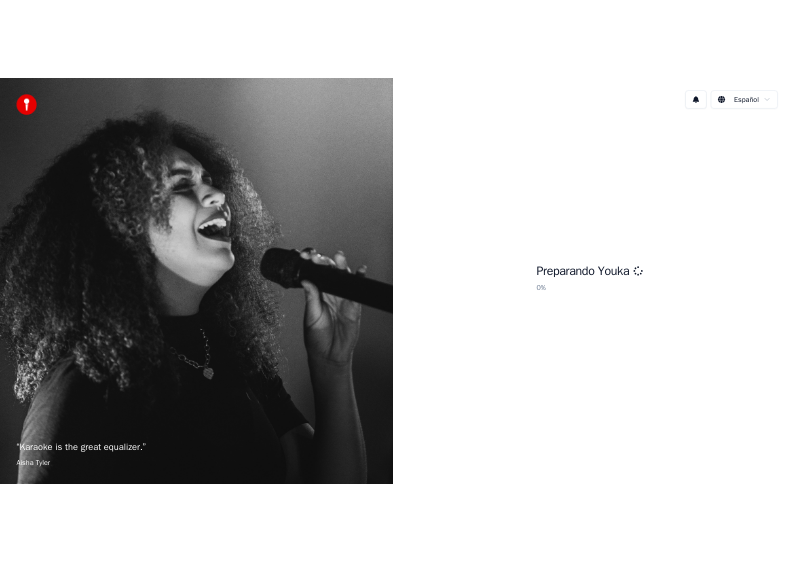 scroll, scrollTop: 0, scrollLeft: 0, axis: both 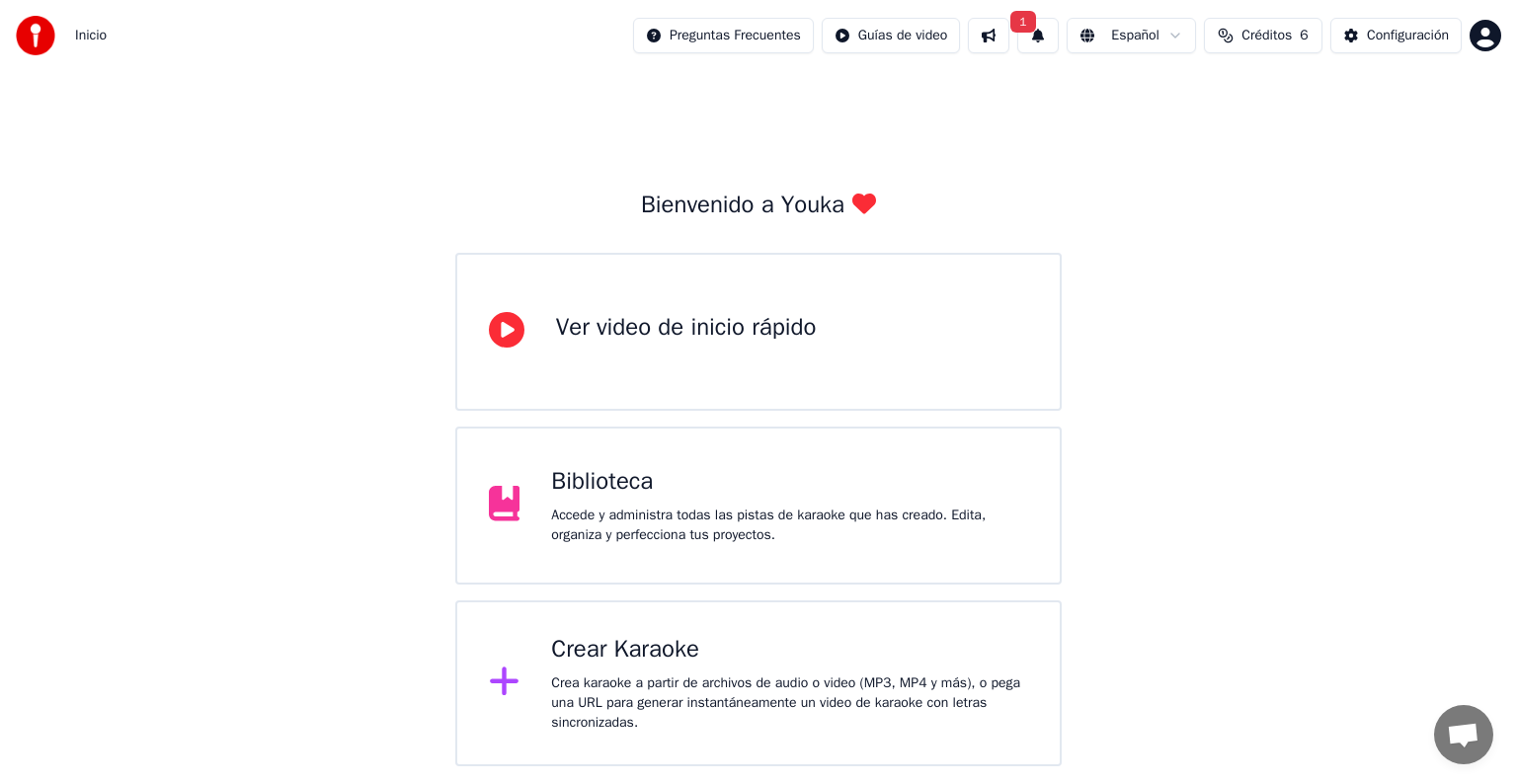 click 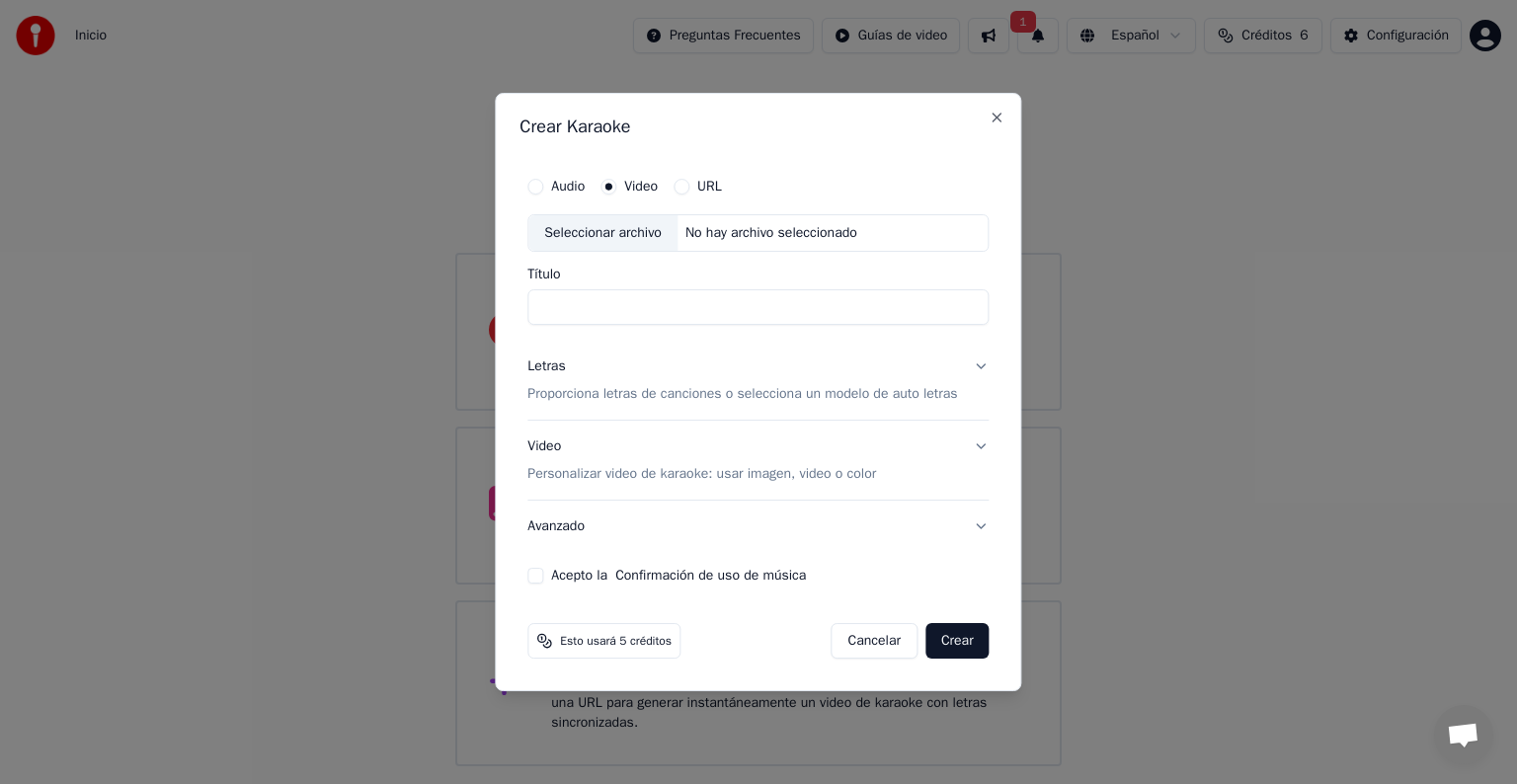 click on "Acepto la   Confirmación de uso de música" at bounding box center (535, 576) 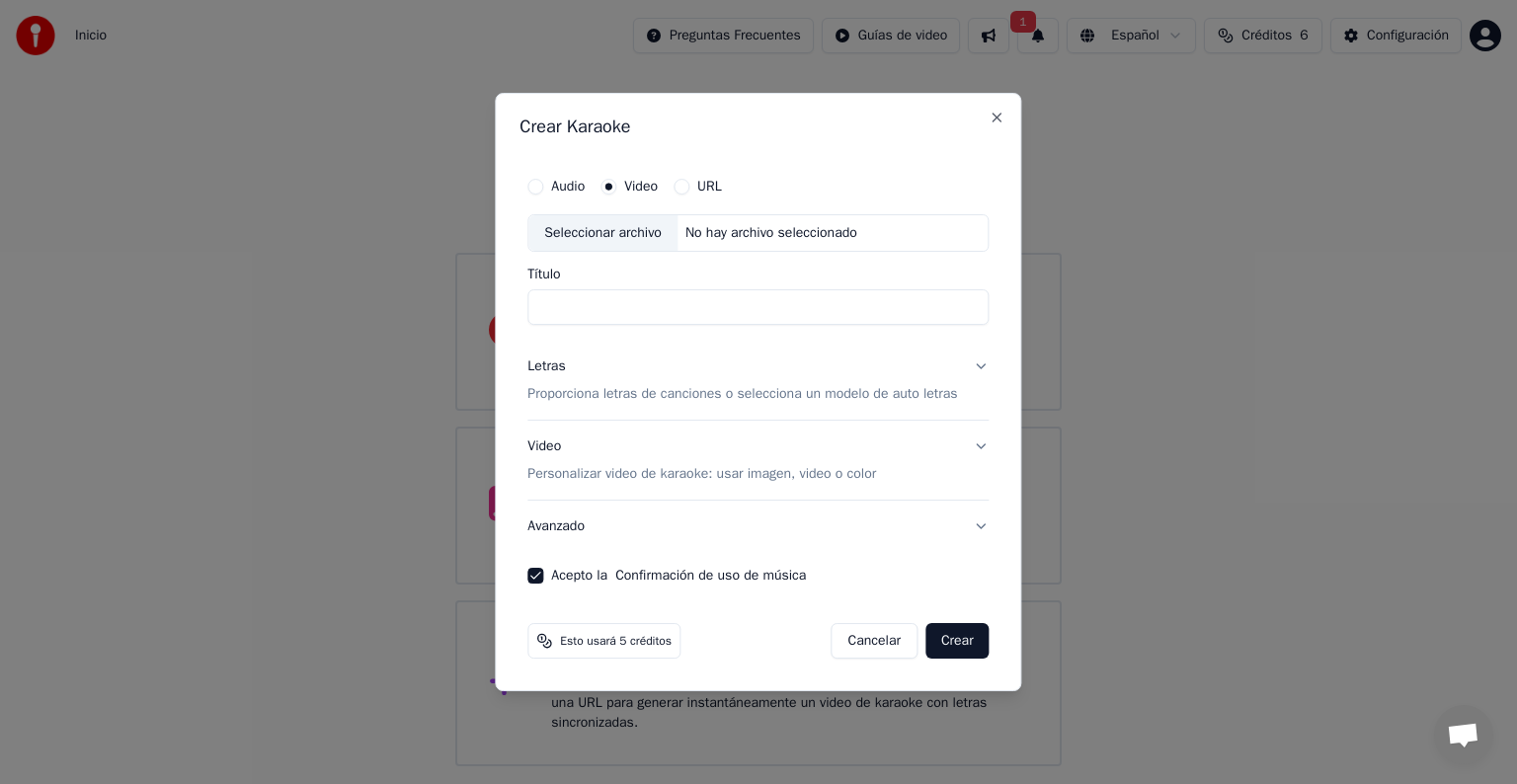 click on "Crear" at bounding box center [957, 641] 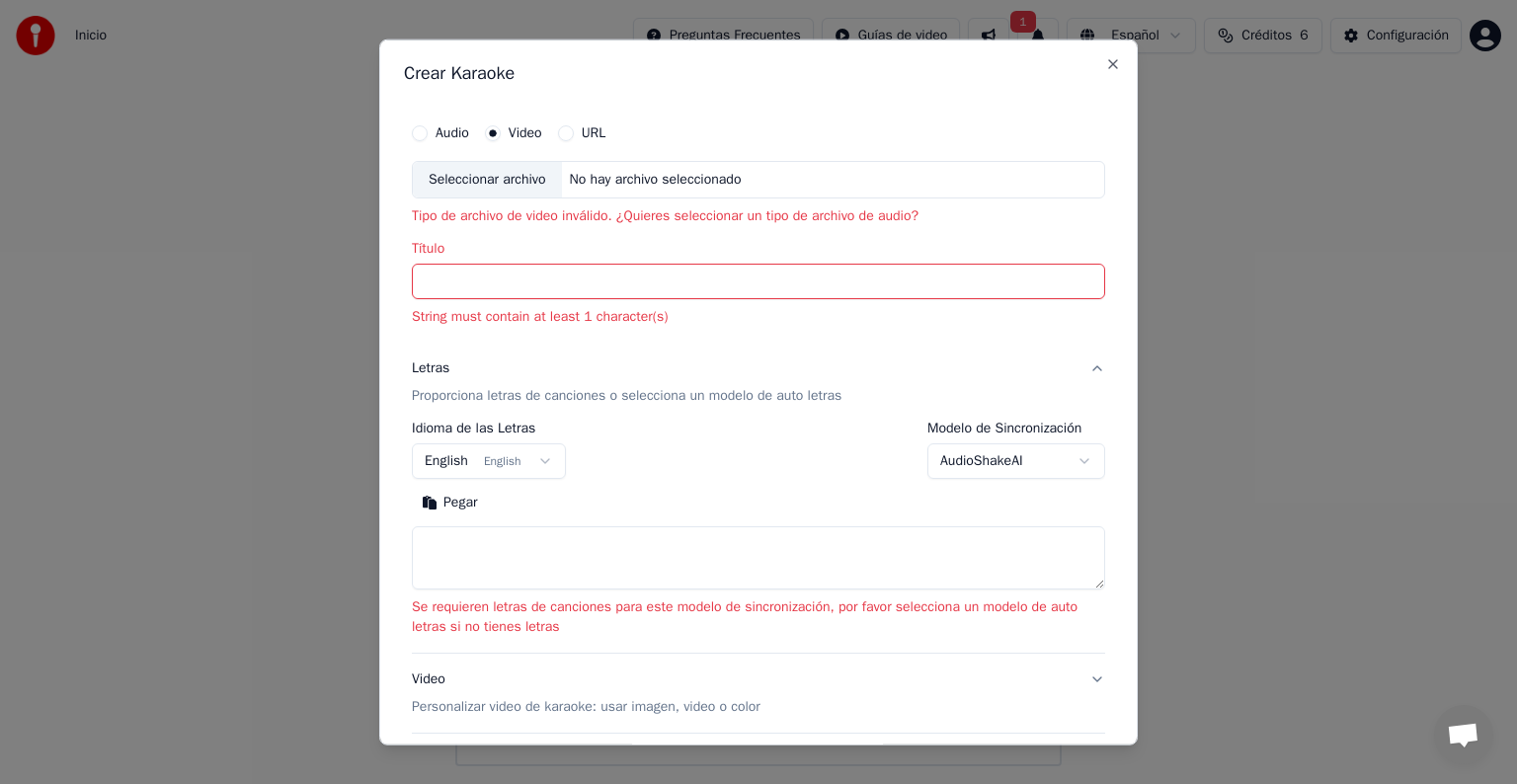 click on "Título" at bounding box center (758, 281) 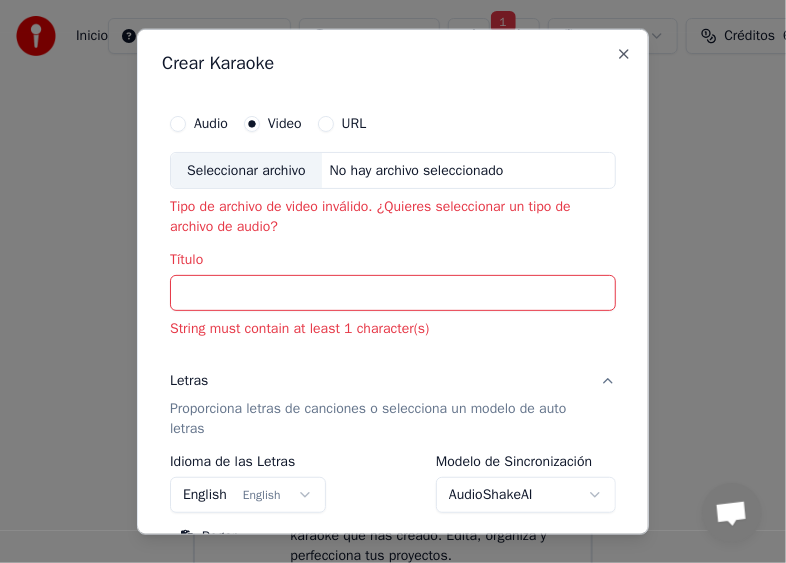 click on "Título" at bounding box center (393, 293) 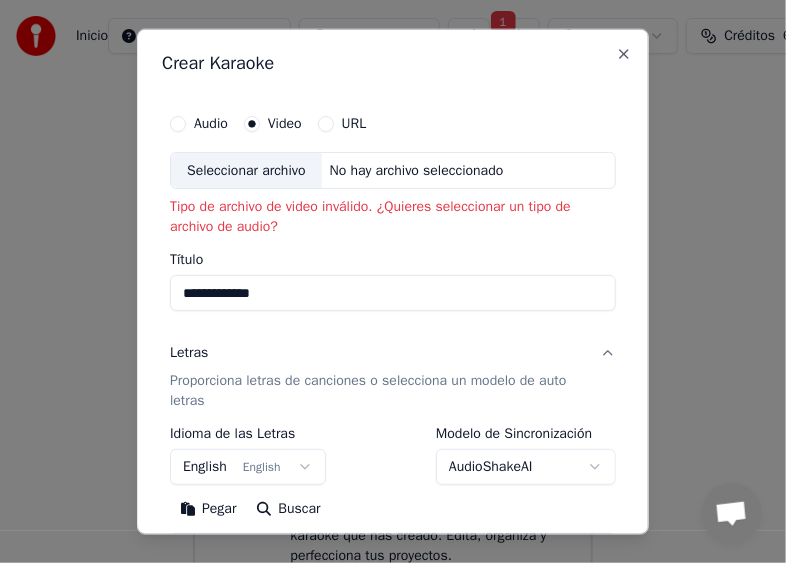 type on "**********" 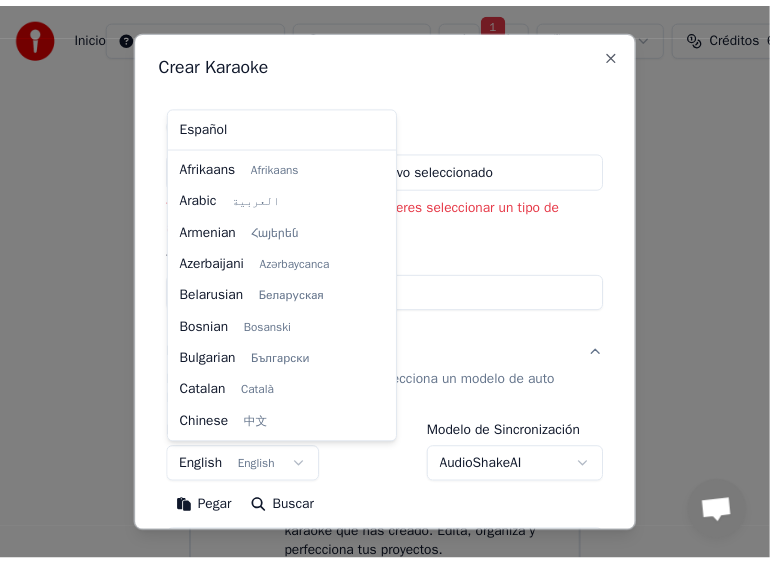 scroll, scrollTop: 160, scrollLeft: 0, axis: vertical 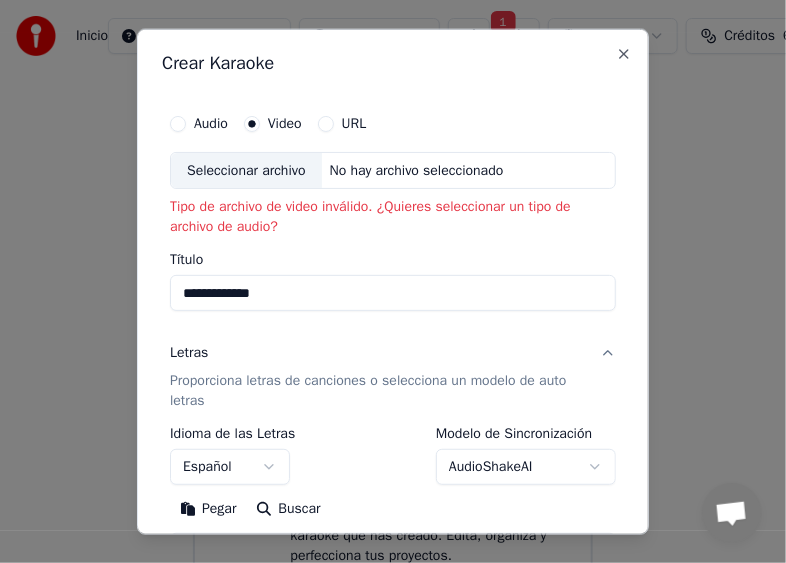 click on "Seleccionar archivo" at bounding box center (246, 170) 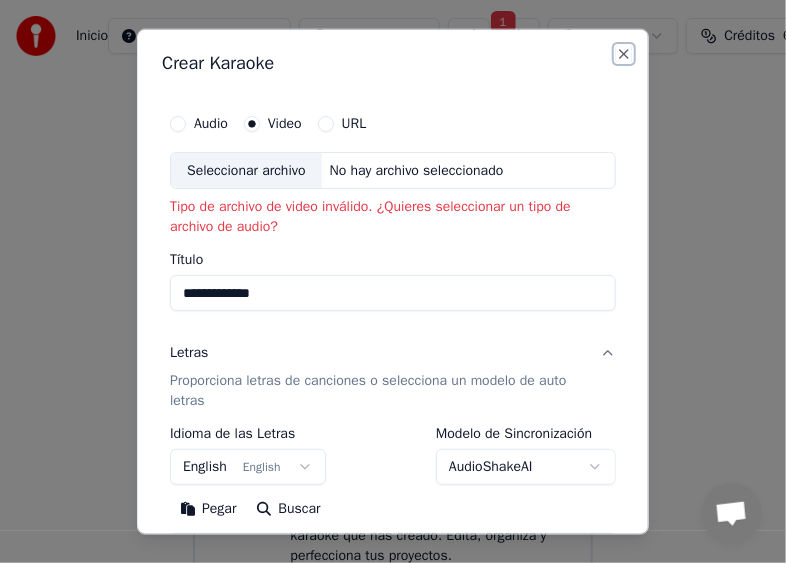 click on "Close" at bounding box center [624, 53] 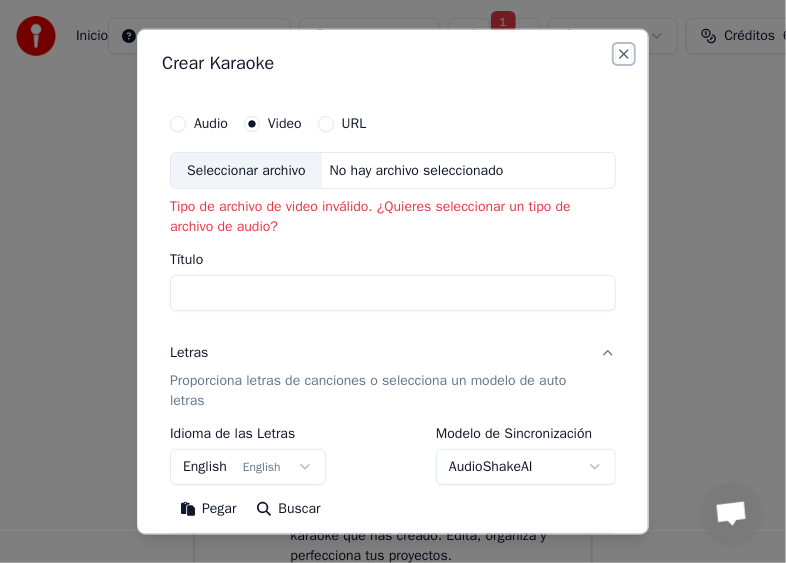select 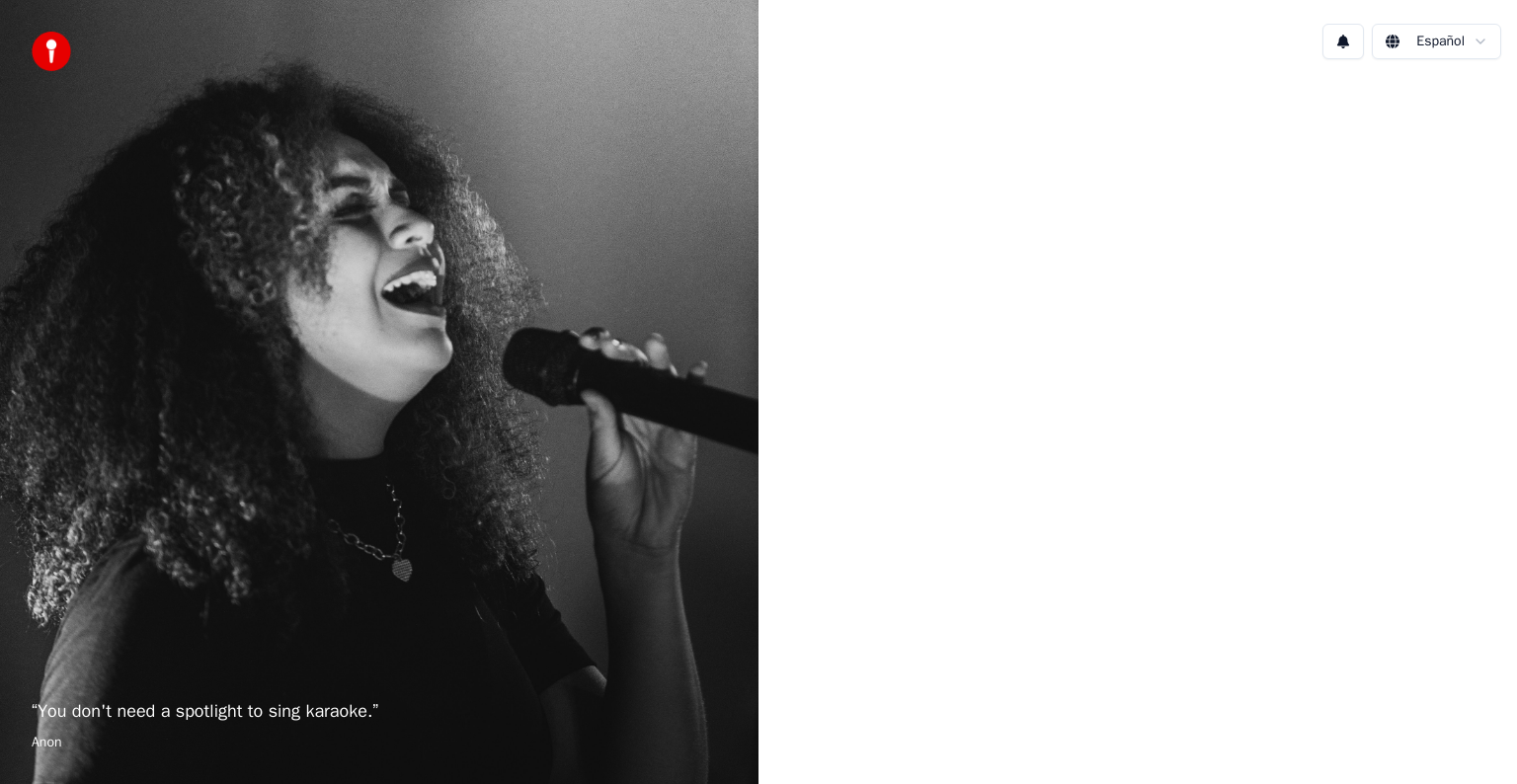 scroll, scrollTop: 0, scrollLeft: 0, axis: both 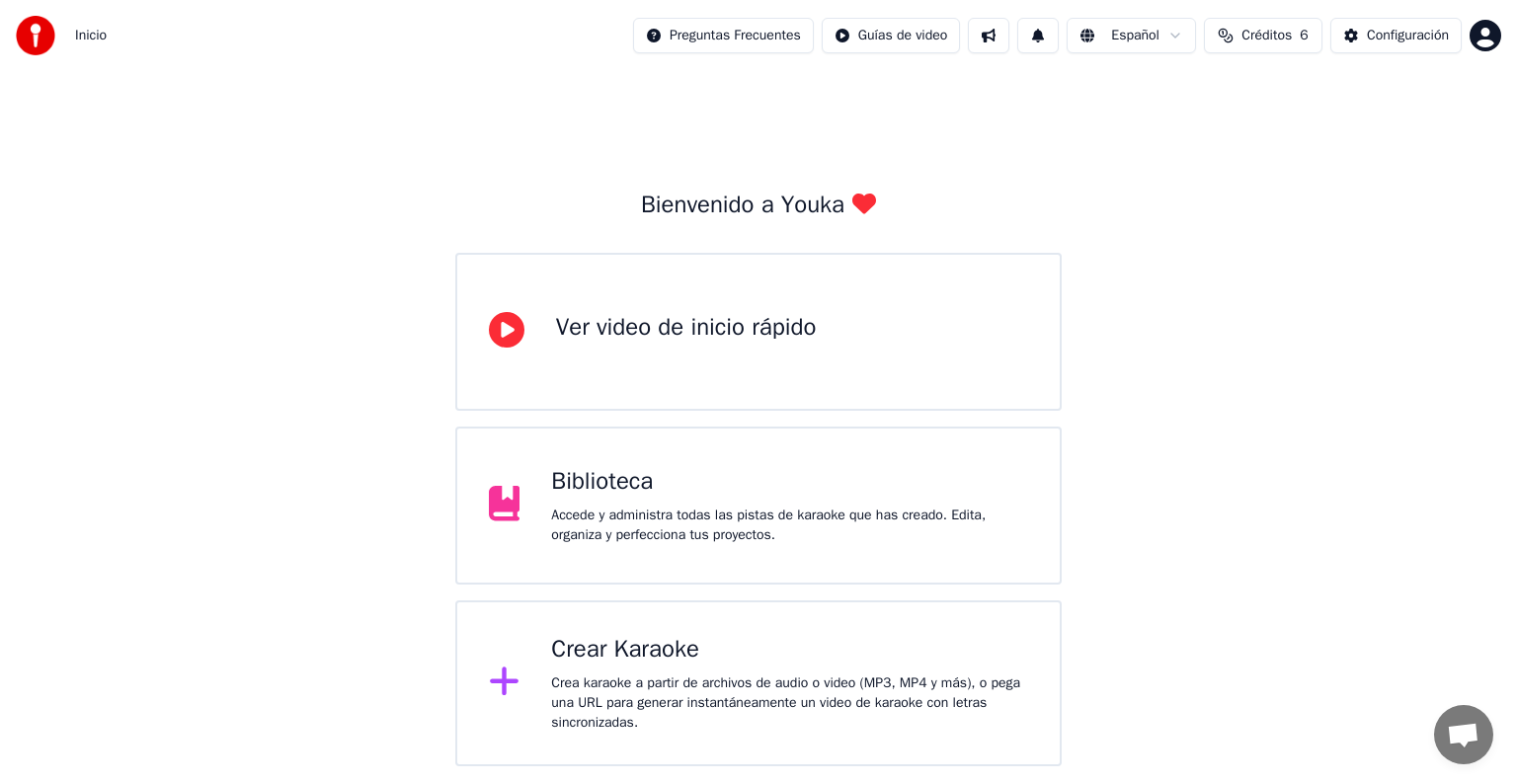 click on "Crear Karaoke" at bounding box center (789, 650) 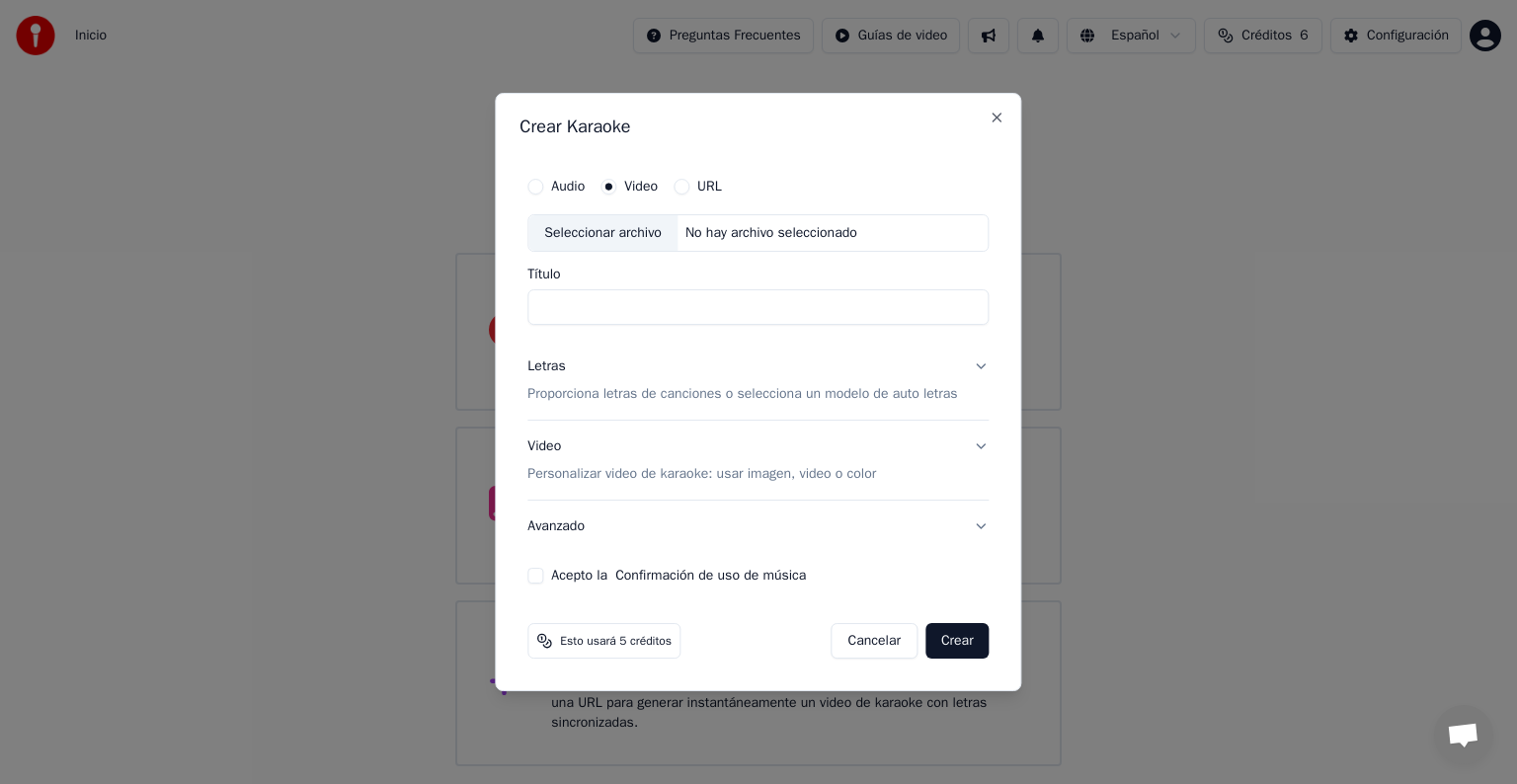 click on "Acepto la   Confirmación de uso de música" at bounding box center (535, 576) 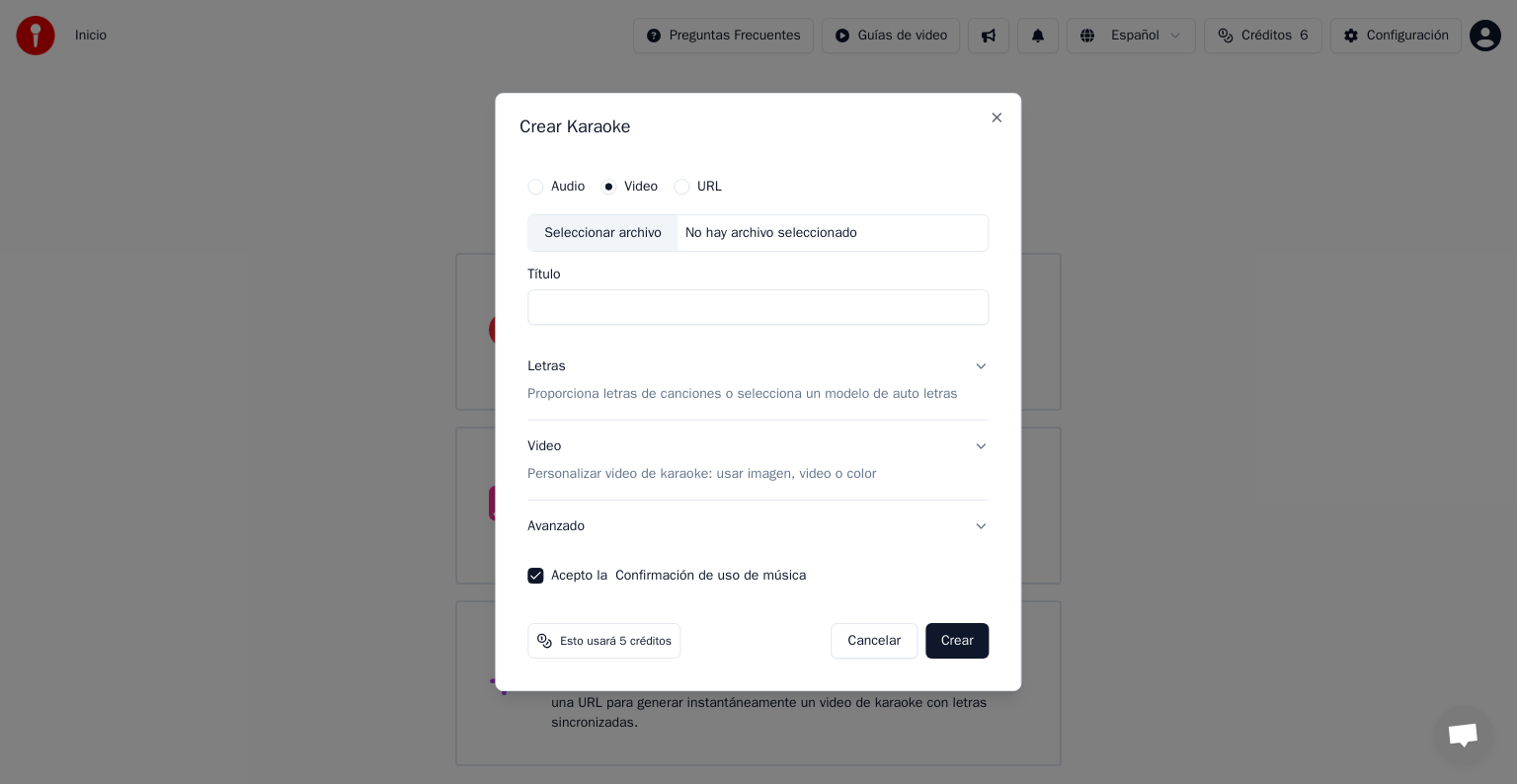 click on "Acepto la   Confirmación de uso de música" at bounding box center [535, 576] 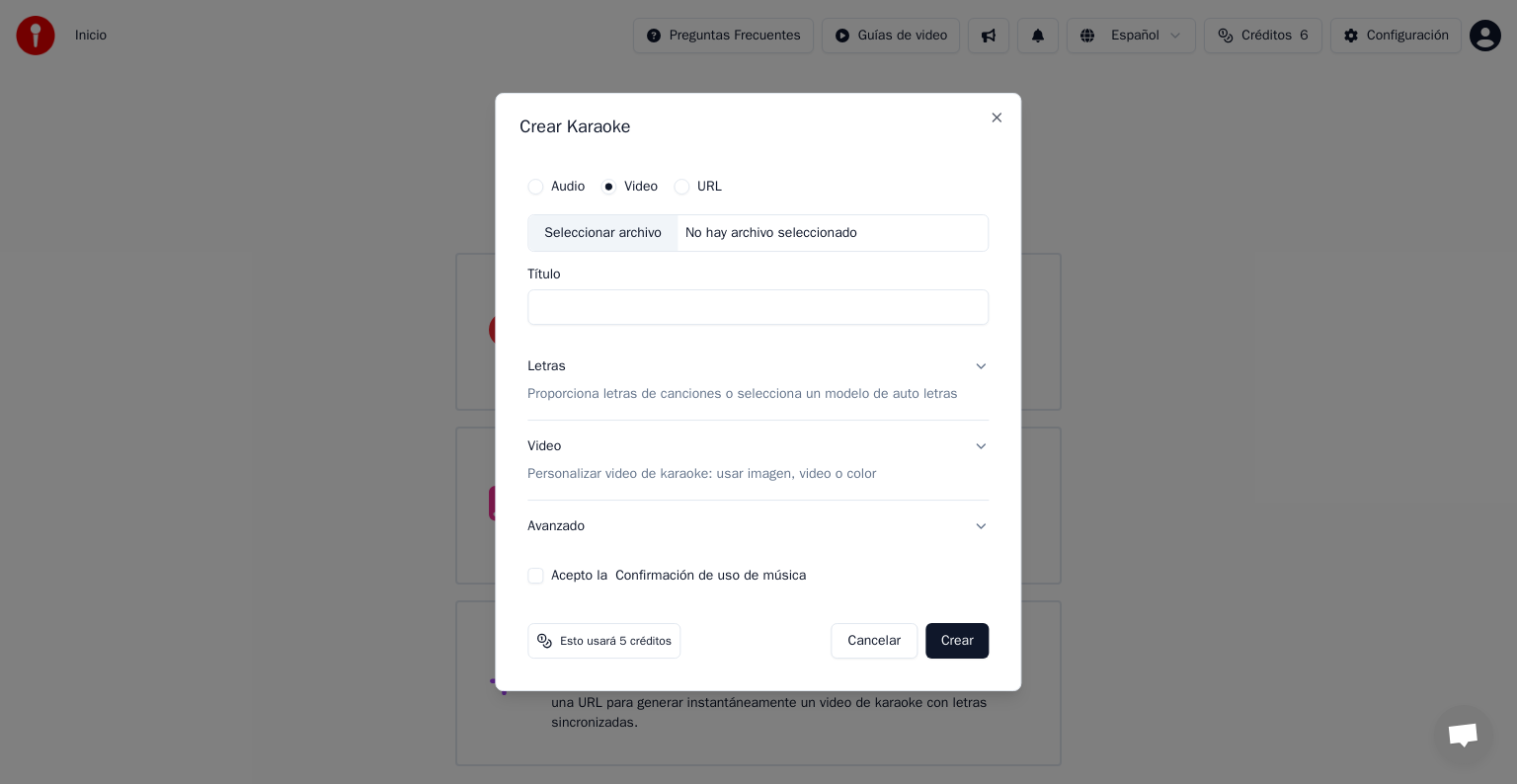 click on "Seleccionar archivo" at bounding box center (602, 233) 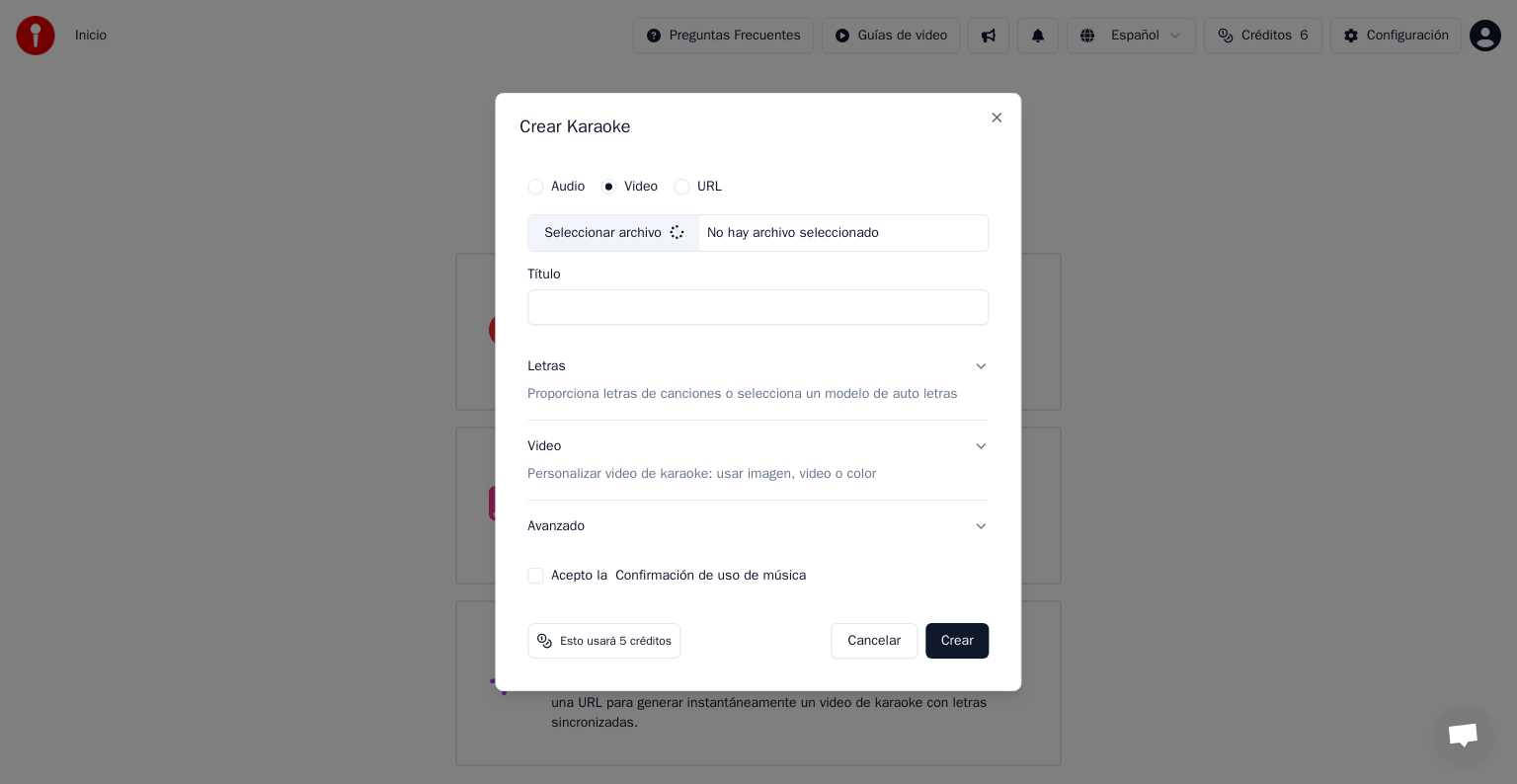 type on "**********" 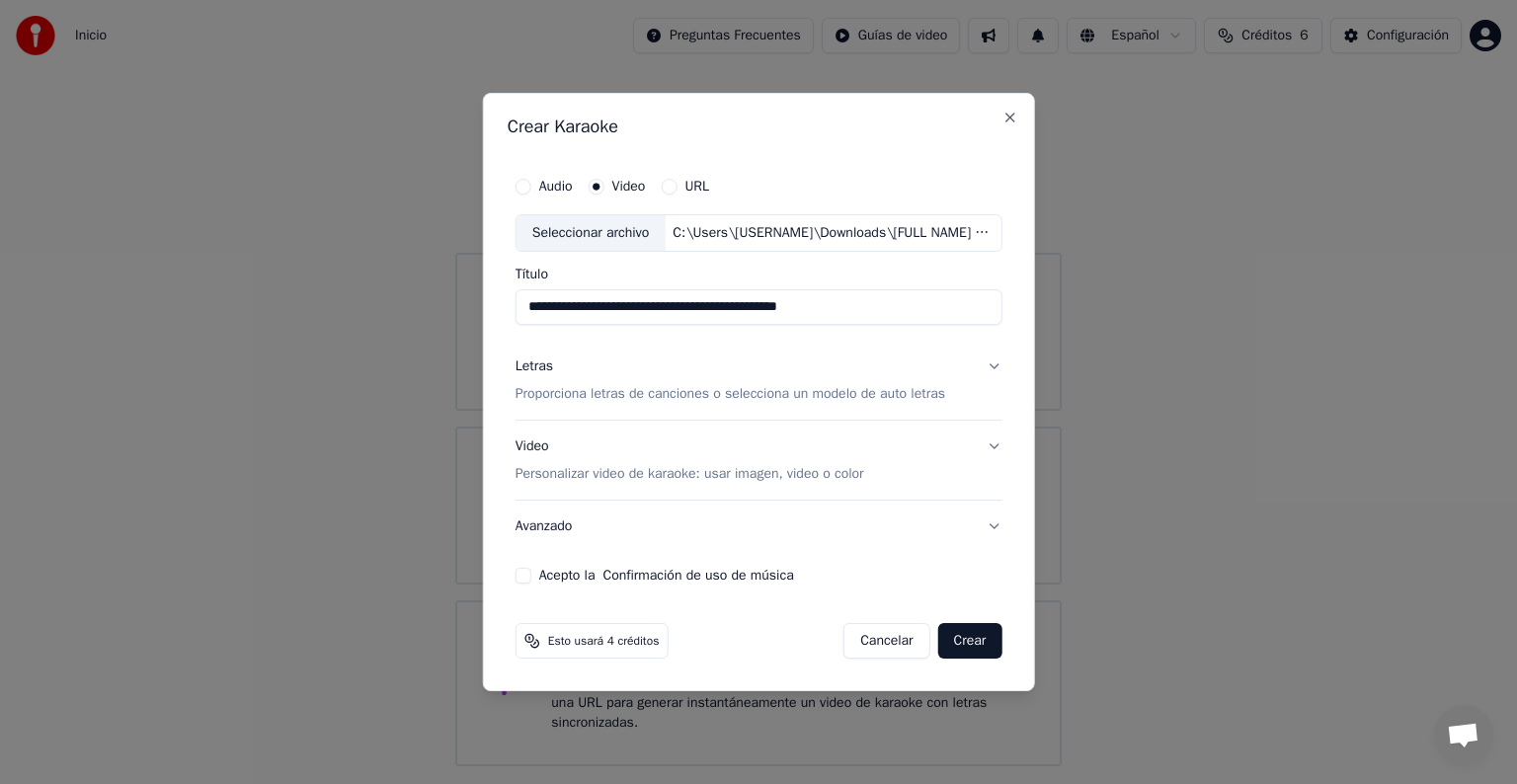 click on "Crear" at bounding box center (970, 641) 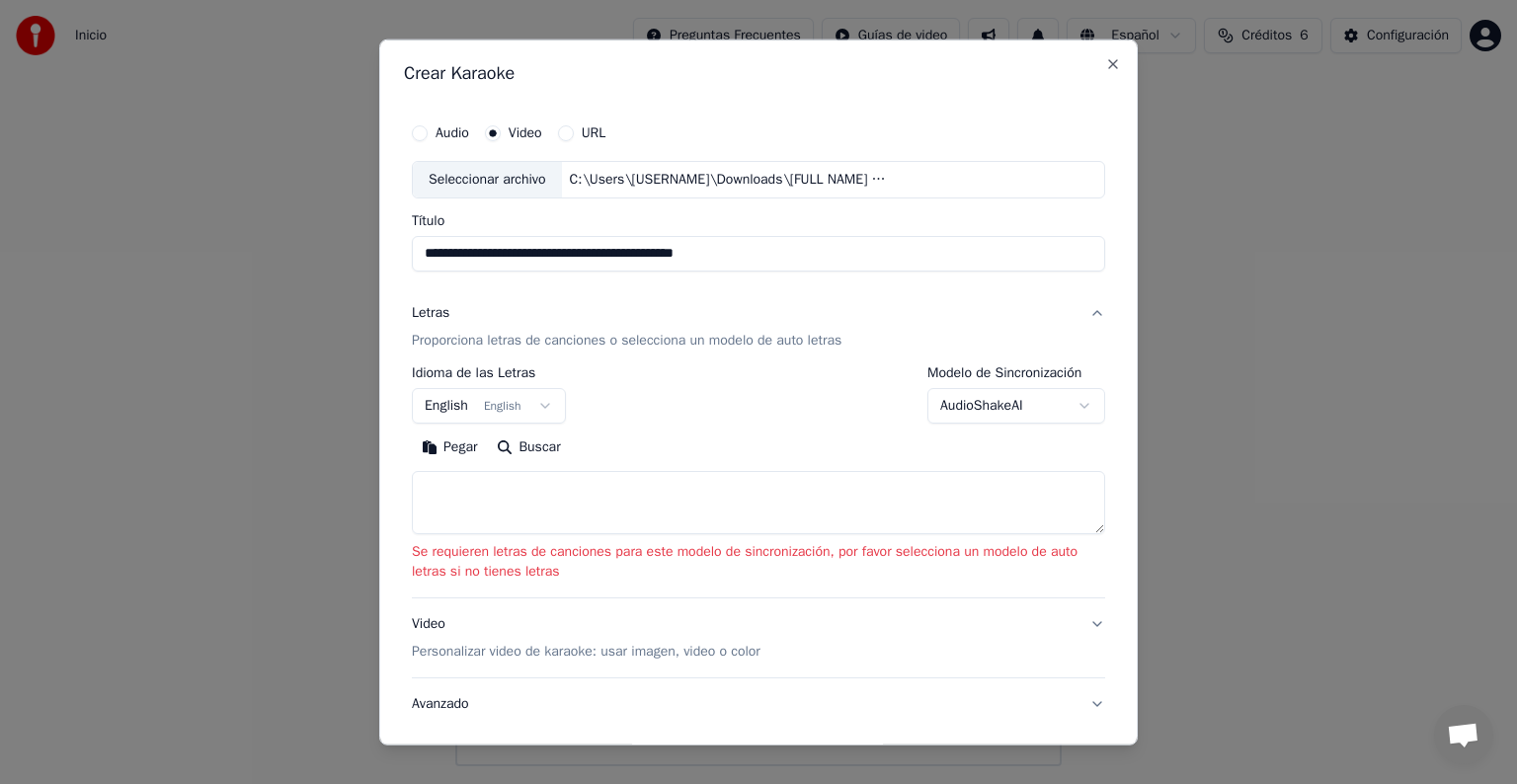 click on "English English" at bounding box center (489, 406) 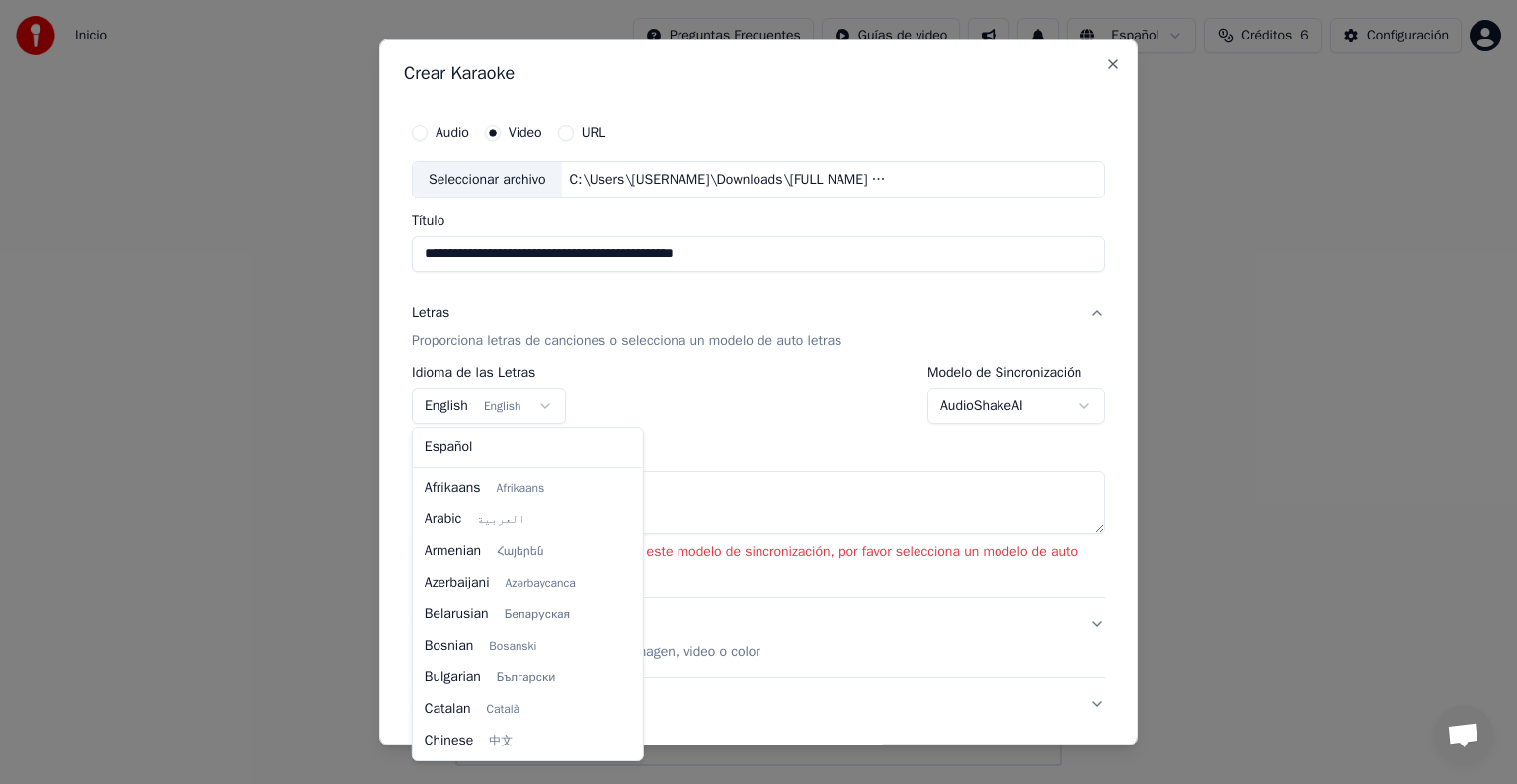 scroll, scrollTop: 158, scrollLeft: 0, axis: vertical 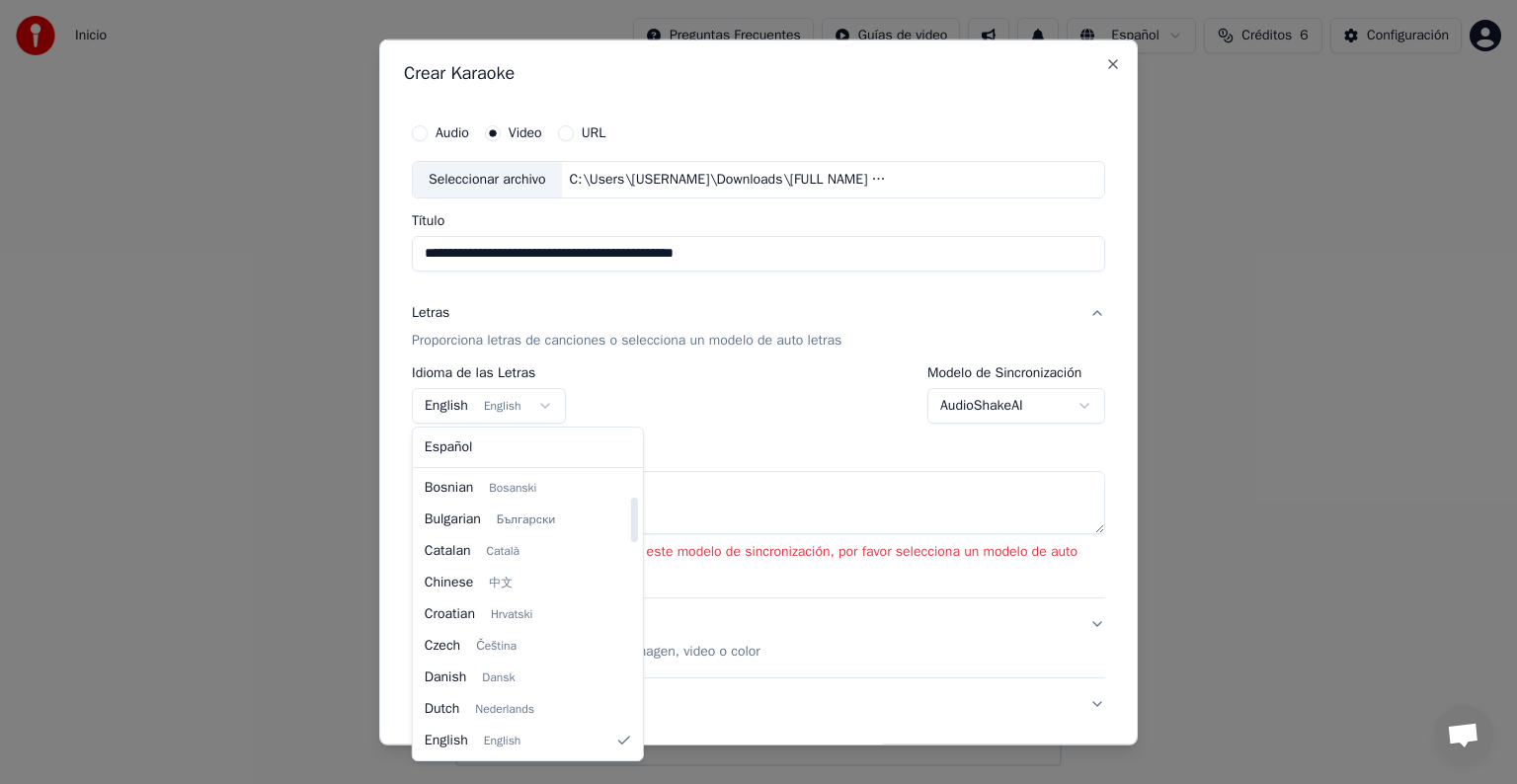 select on "**" 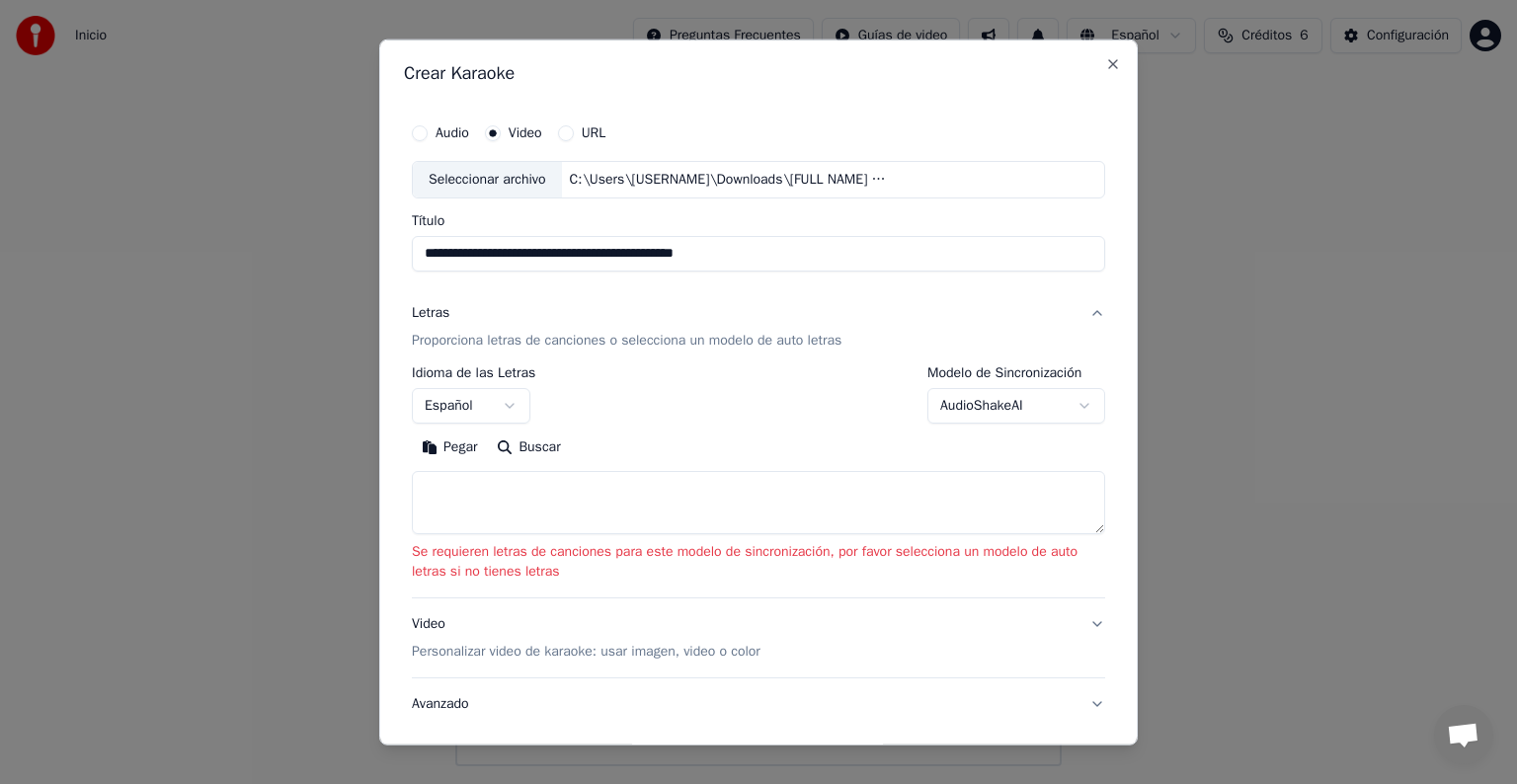 click on "Proporciona letras de canciones o selecciona un modelo de auto letras" at bounding box center (626, 341) 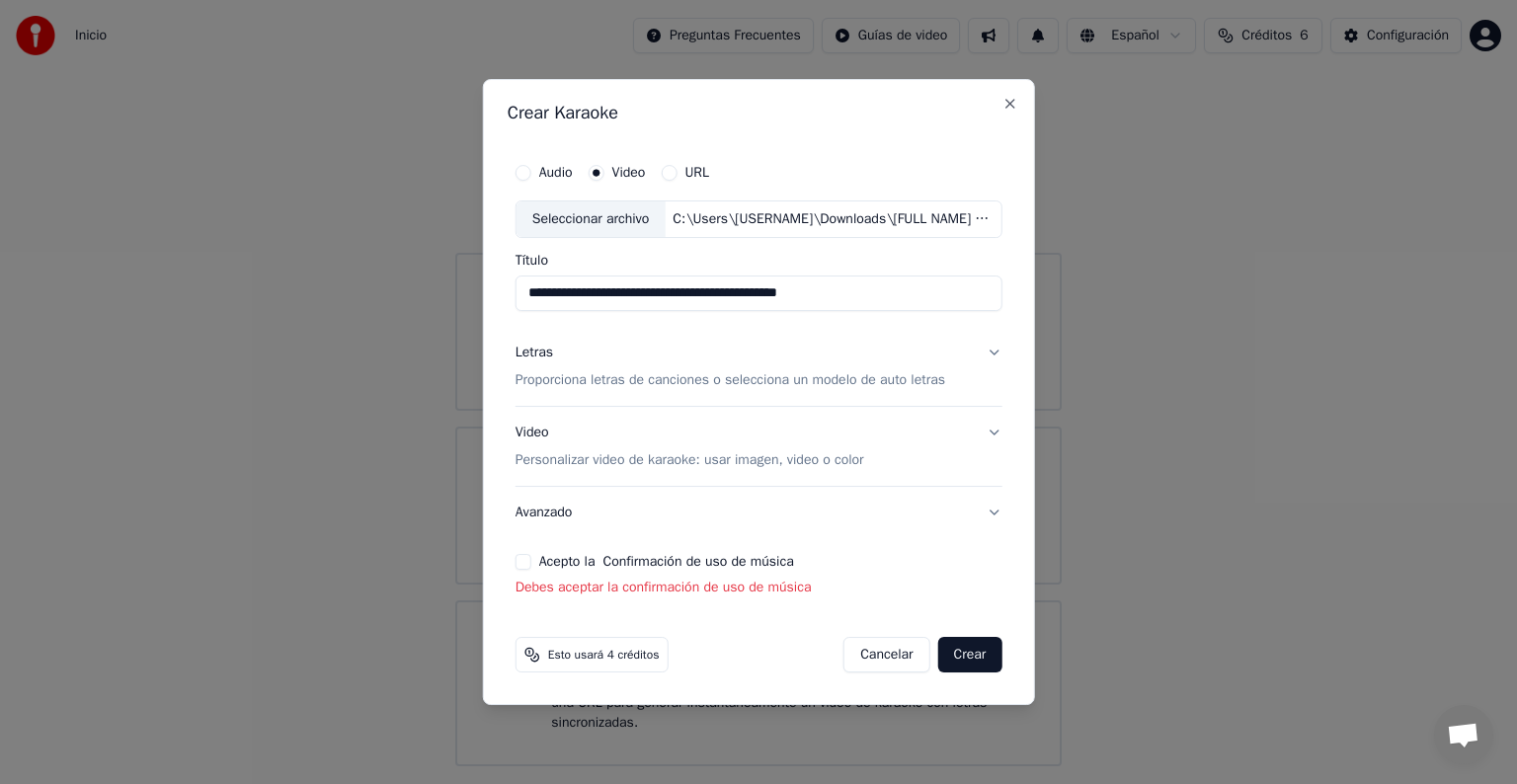 click on "Letras Proporciona letras de canciones o selecciona un modelo de auto letras" at bounding box center (758, 366) 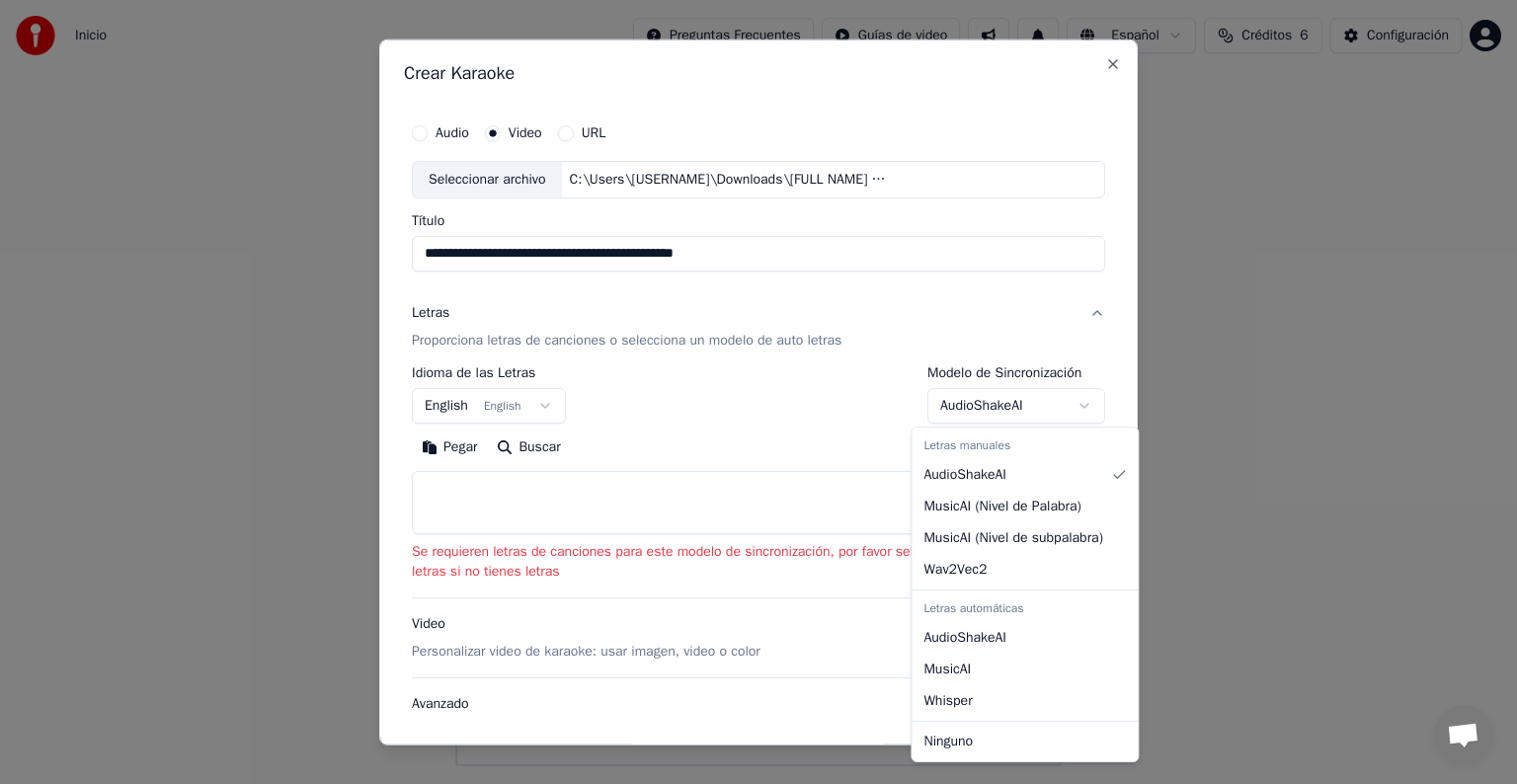click on "**********" at bounding box center [758, 383] 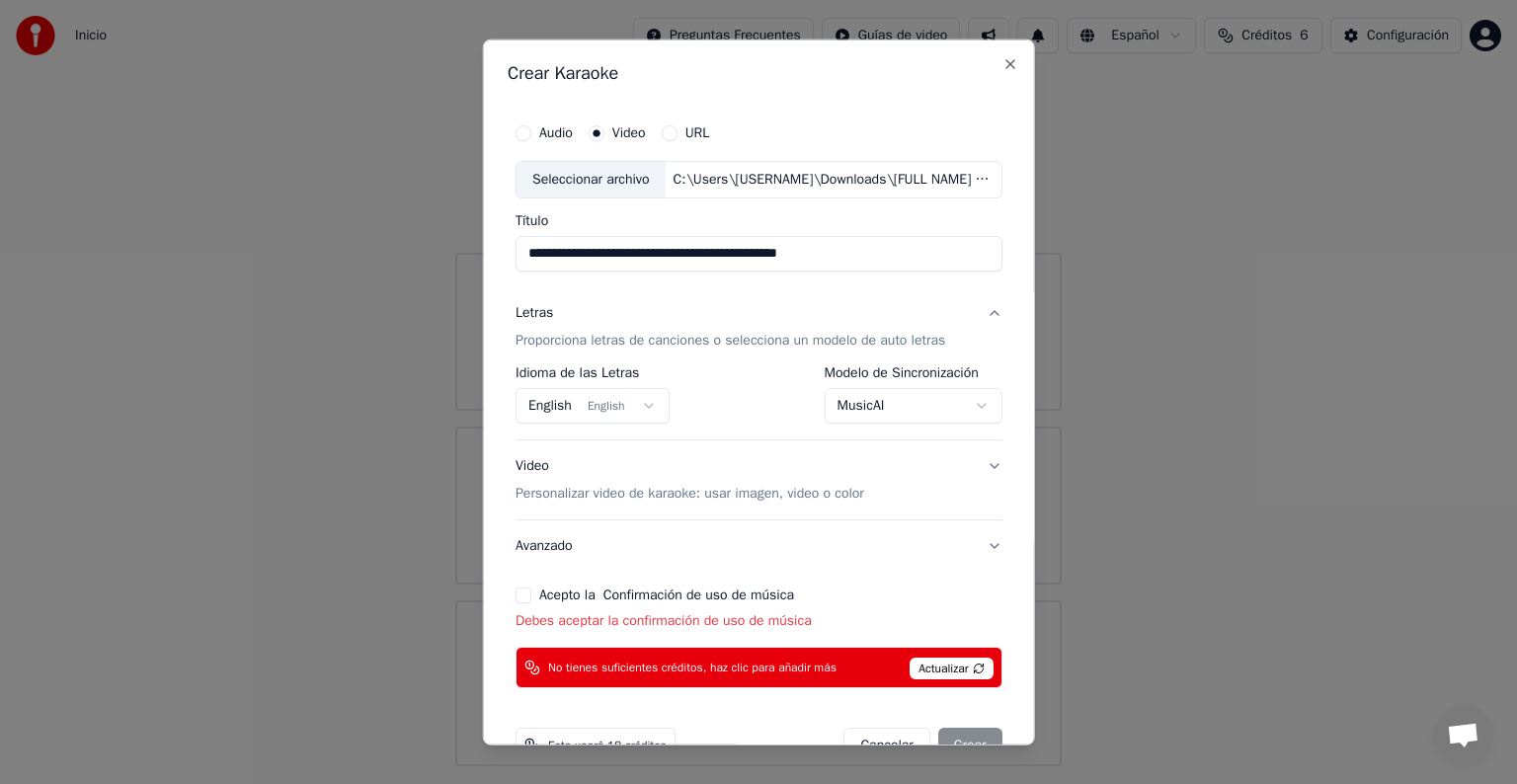 click on "Acepto la   Confirmación de uso de música" at bounding box center (523, 595) 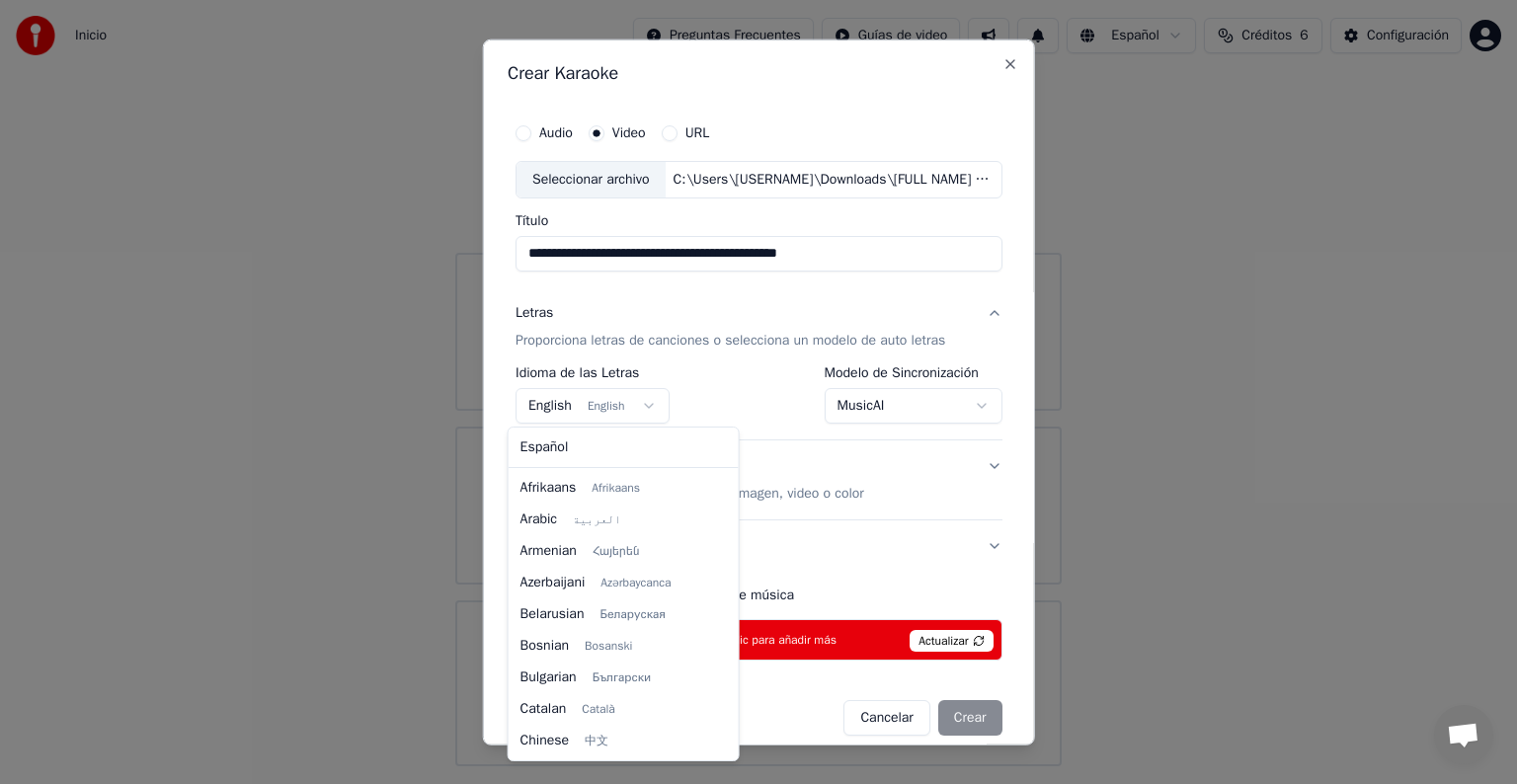 click on "**********" at bounding box center [758, 383] 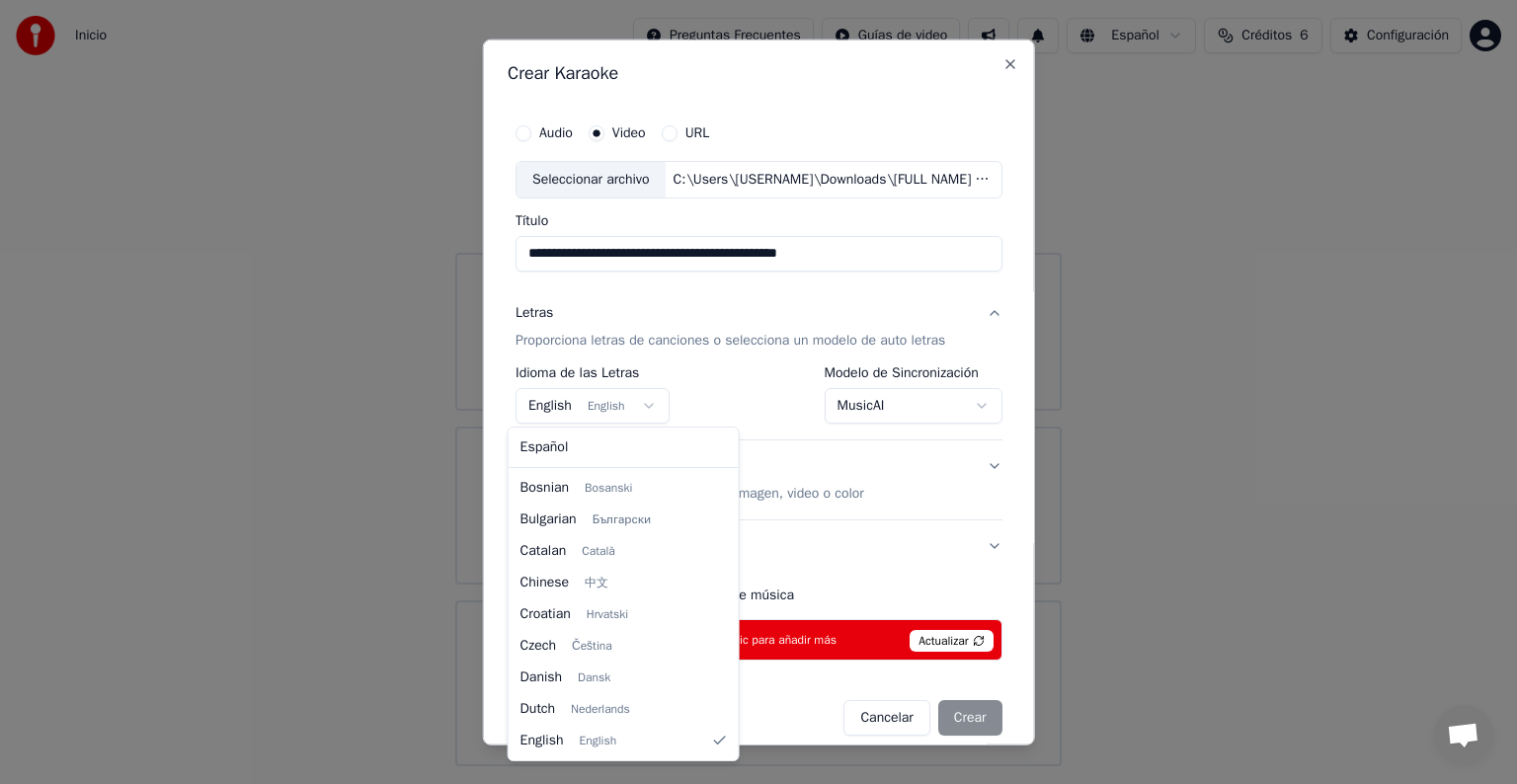 select on "**" 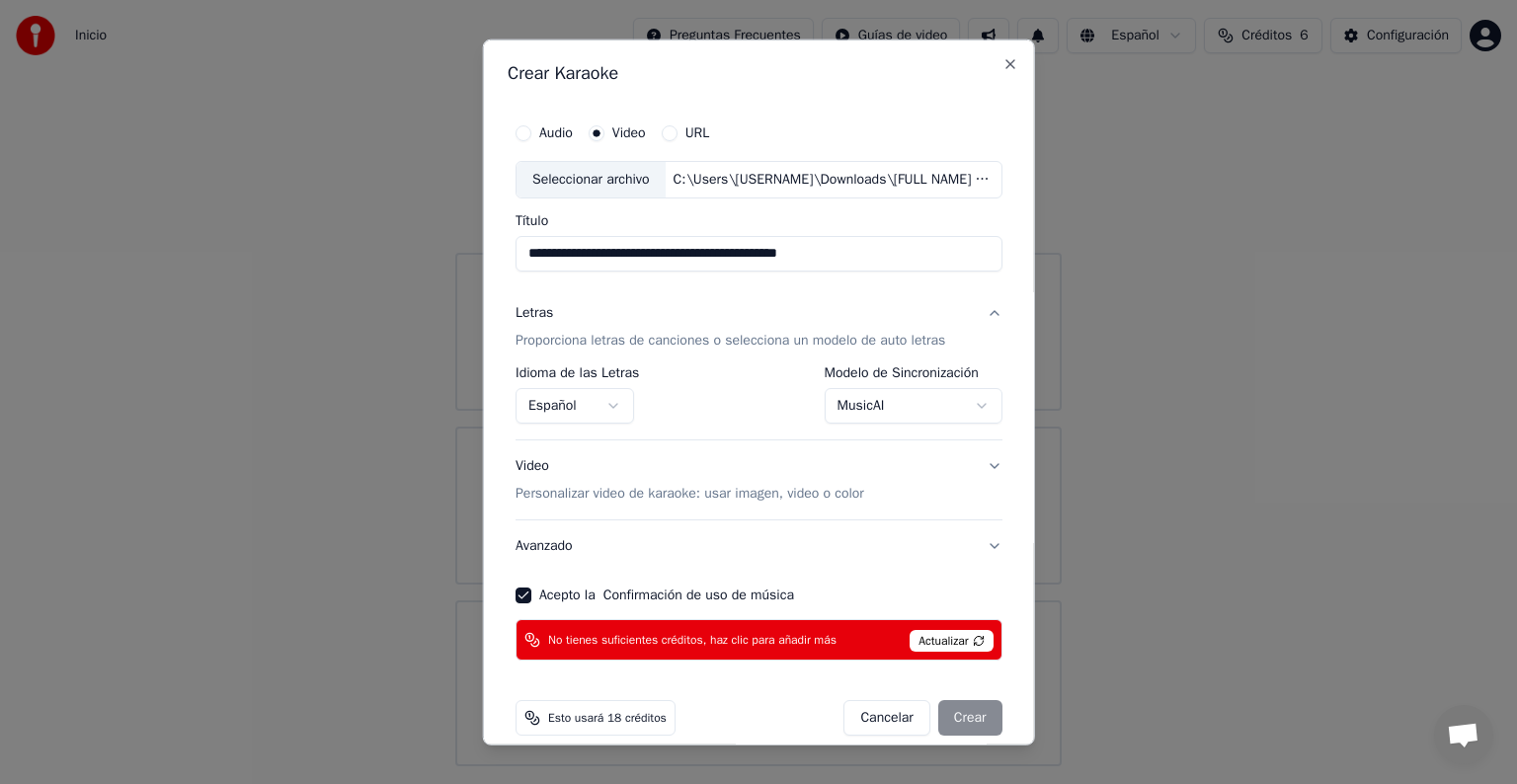 click on "Actualizar" at bounding box center (951, 641) 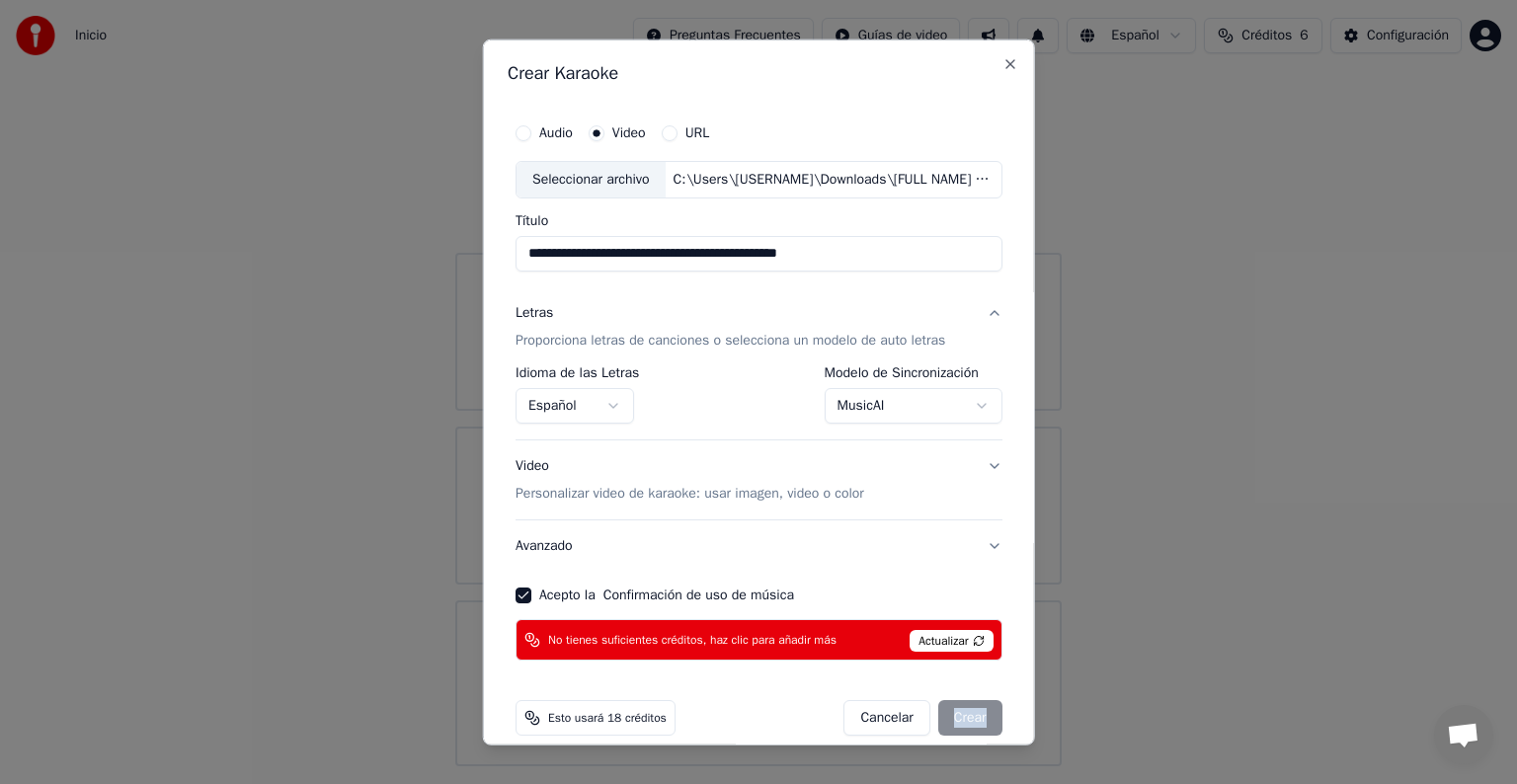 click on "Cancelar Crear" at bounding box center (922, 718) 